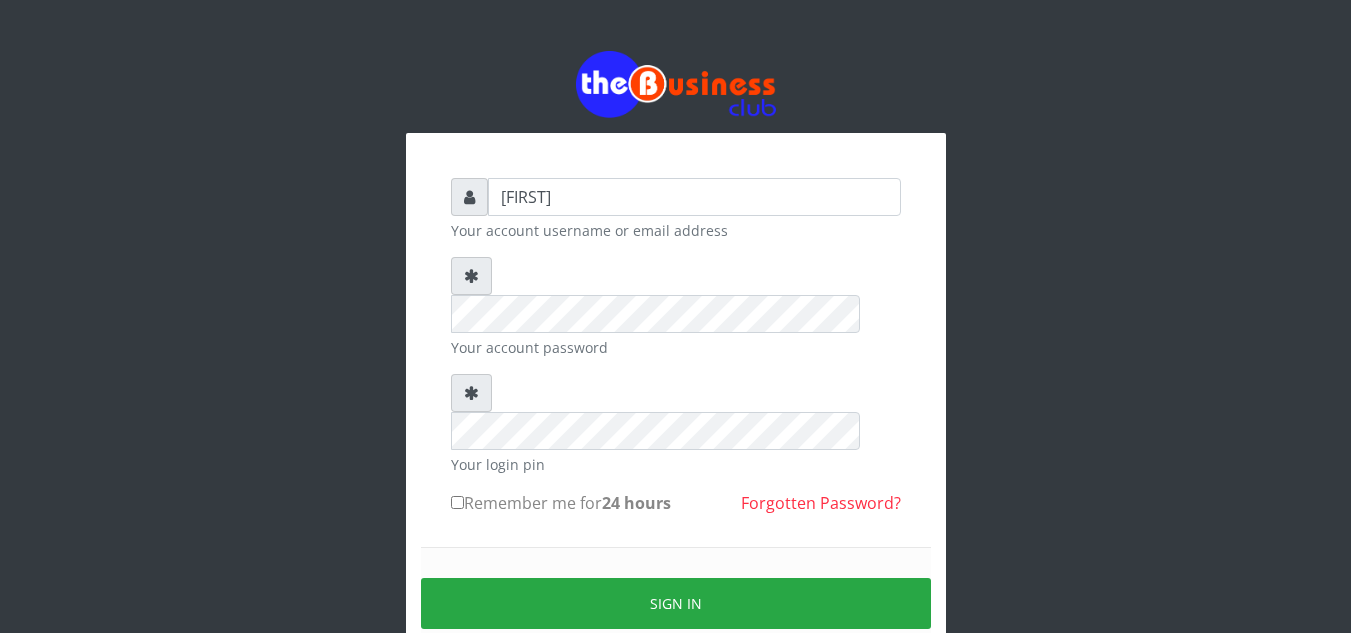 scroll, scrollTop: 0, scrollLeft: 0, axis: both 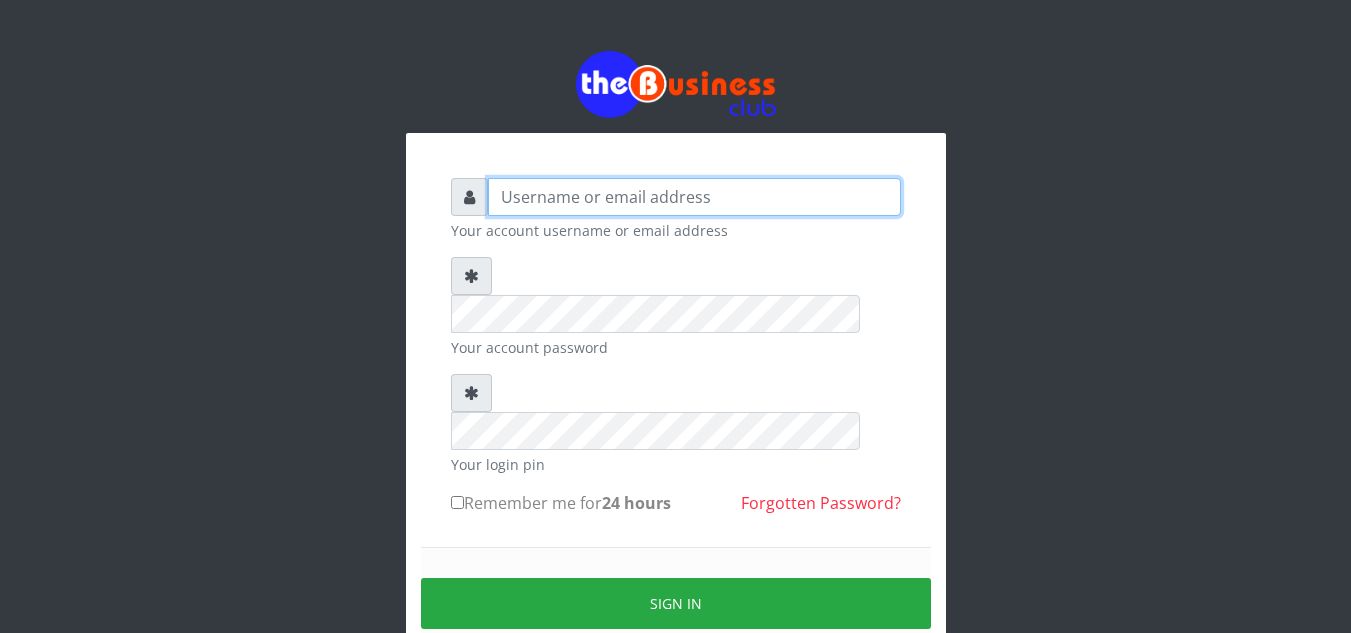 type on "Obymary" 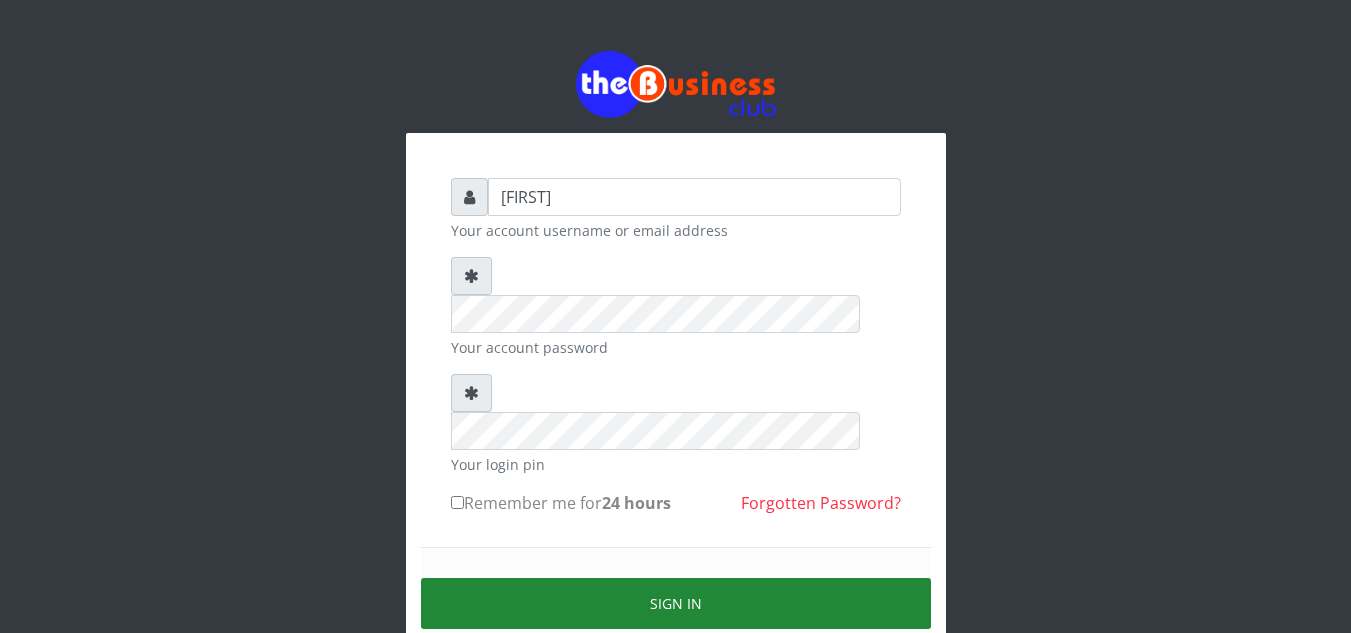 click on "Sign in" at bounding box center [676, 603] 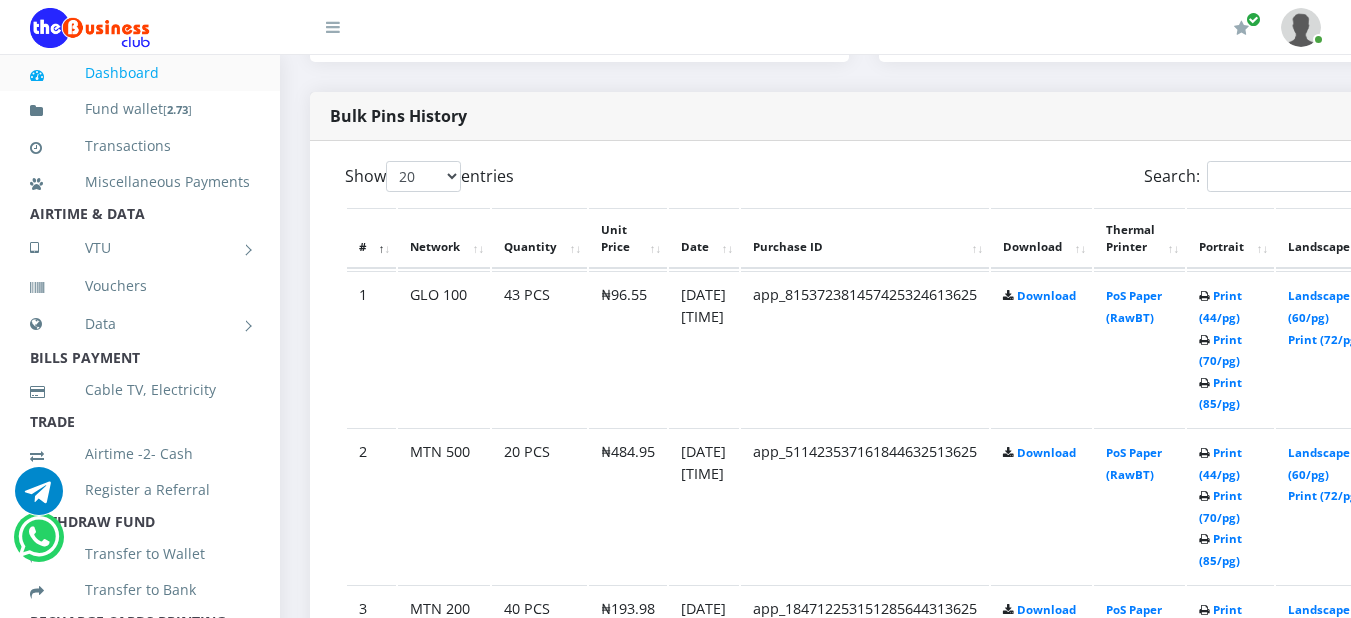 scroll, scrollTop: 991, scrollLeft: 0, axis: vertical 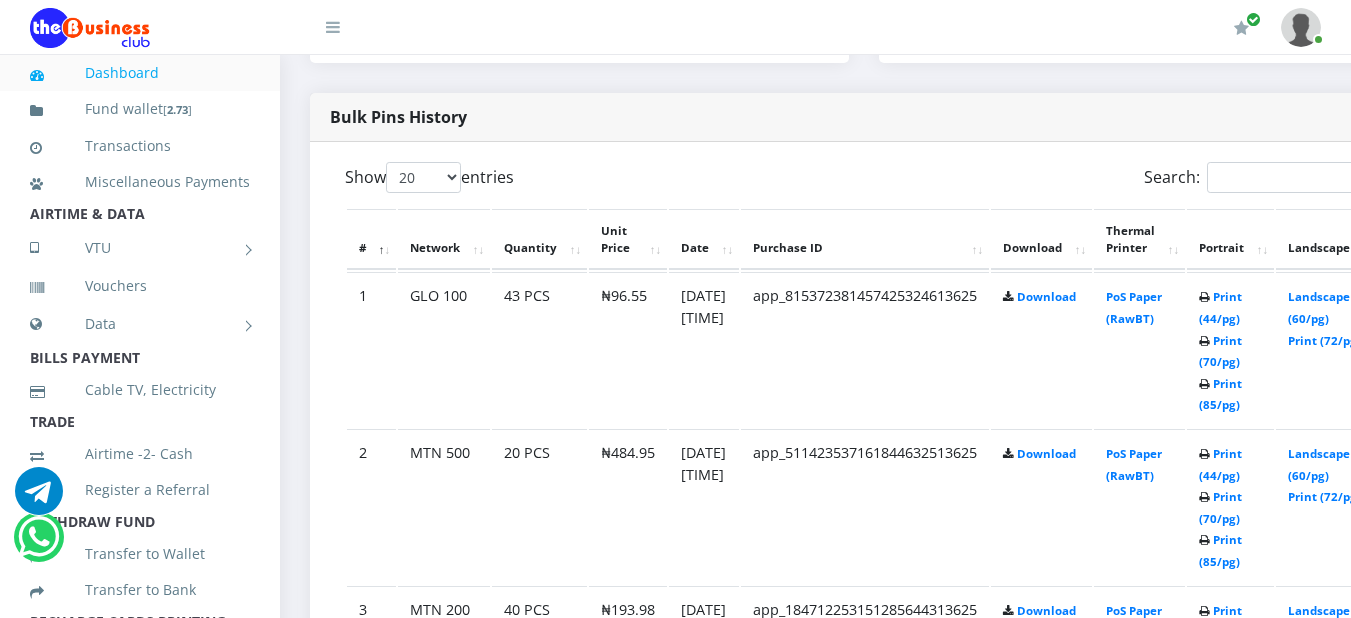 click on "Print (44/pg)   Print (70/pg)   Print (85/pg)" at bounding box center (1230, 349) 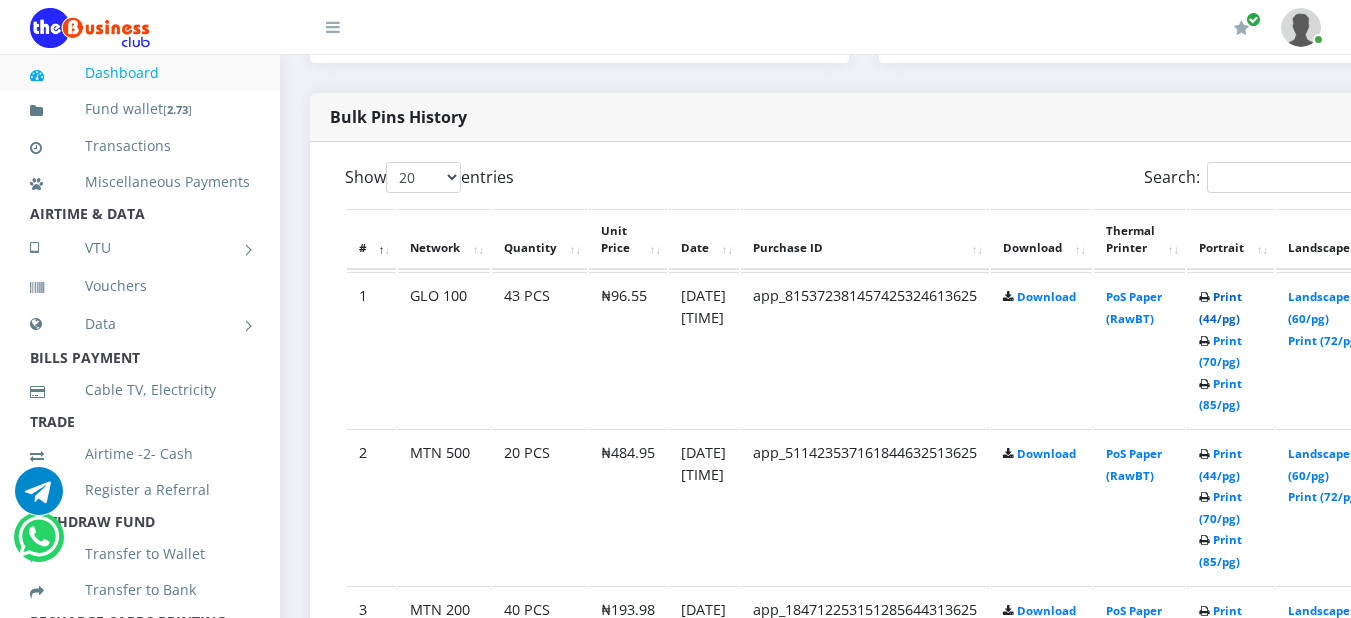click on "Print (44/pg)" at bounding box center (1220, 307) 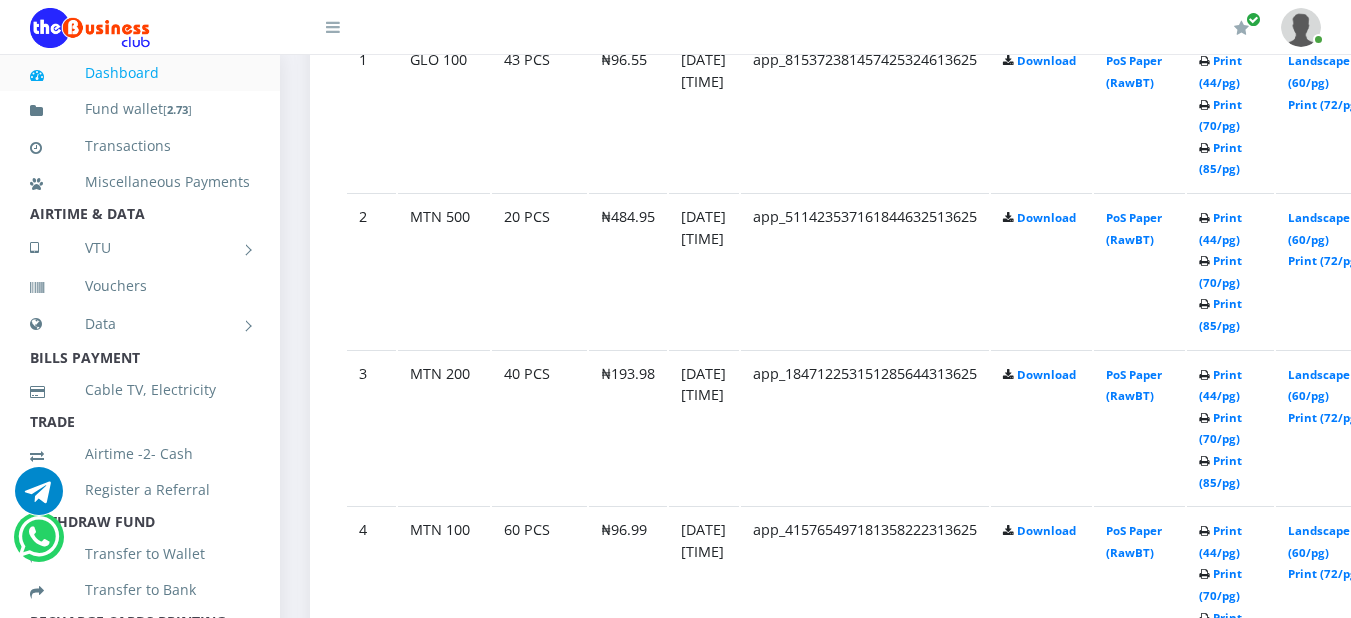 scroll, scrollTop: 1231, scrollLeft: 0, axis: vertical 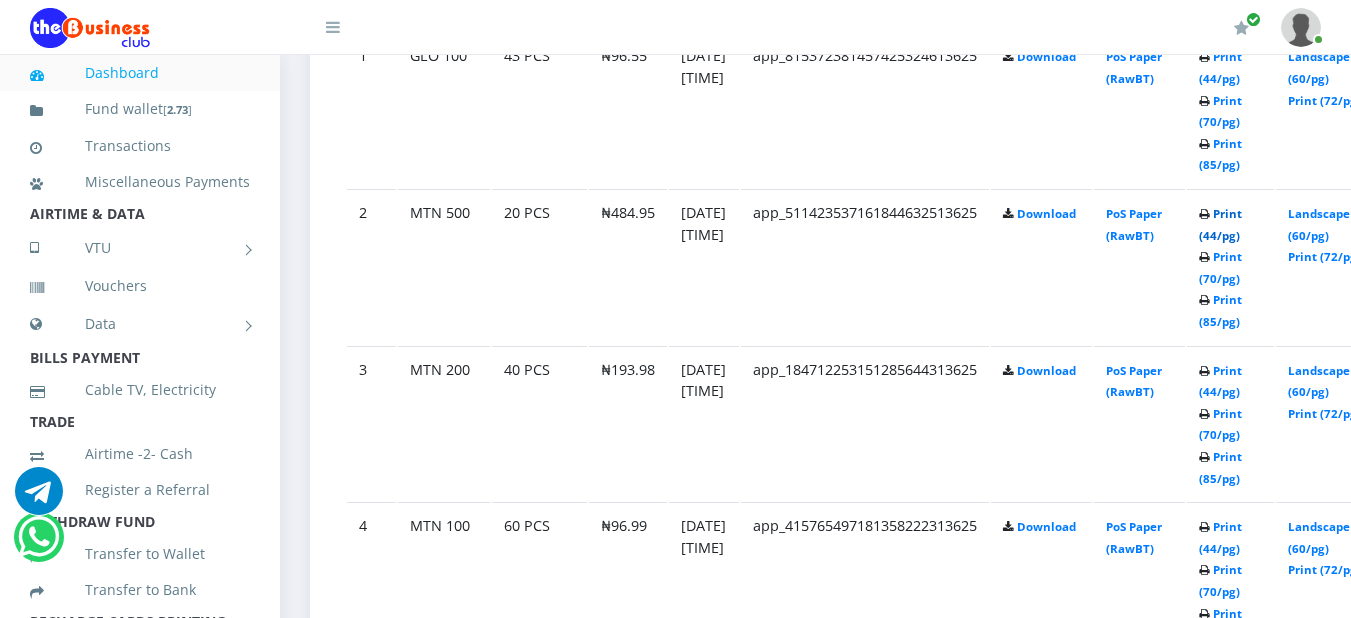 click on "Print (44/pg)" at bounding box center [1220, 224] 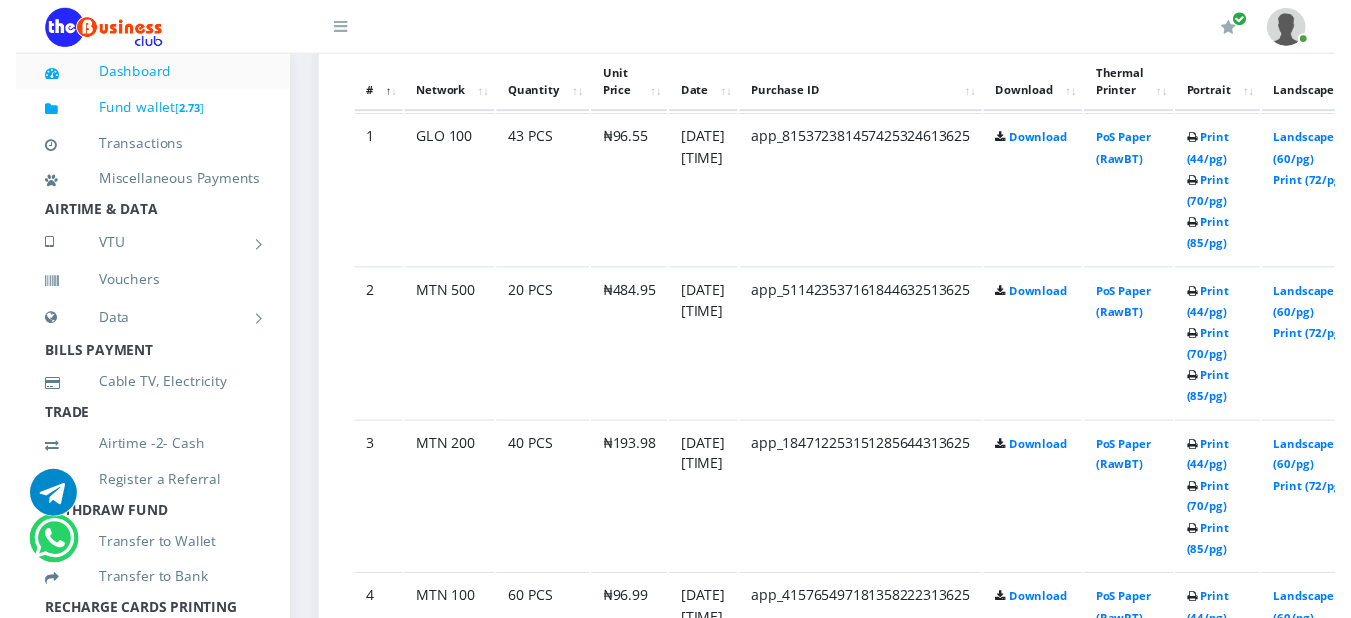 scroll, scrollTop: 1165, scrollLeft: 0, axis: vertical 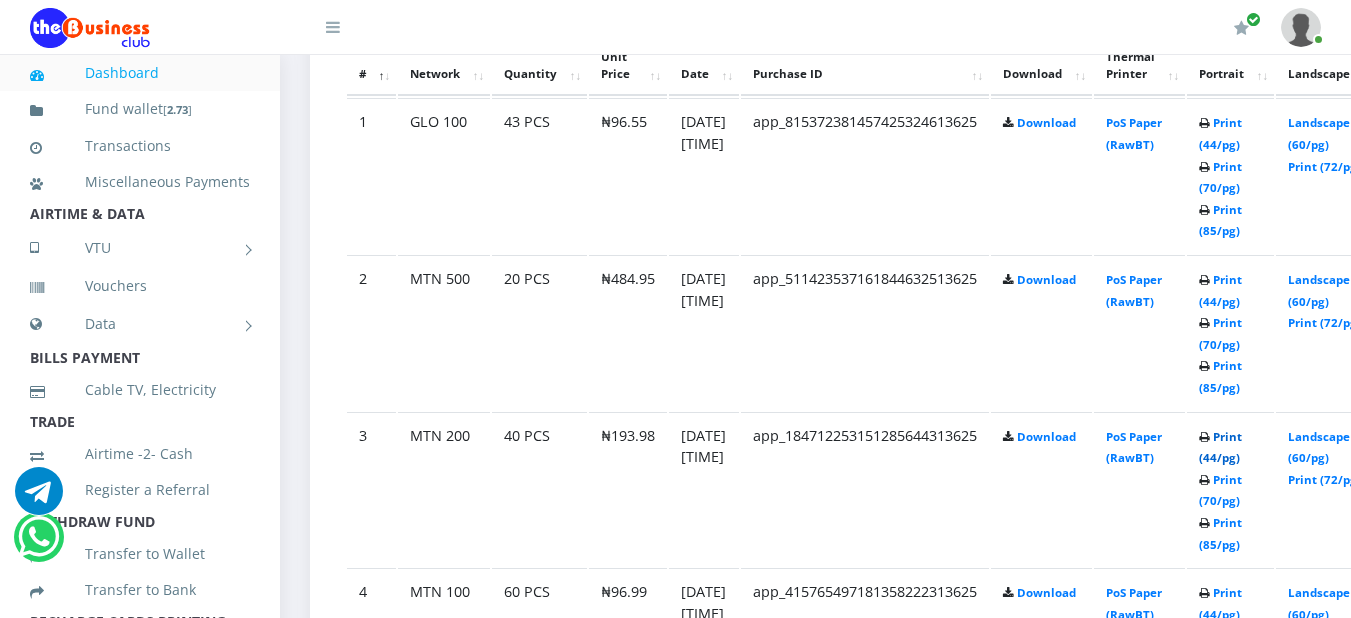 click on "Print (44/pg)" at bounding box center [1220, 447] 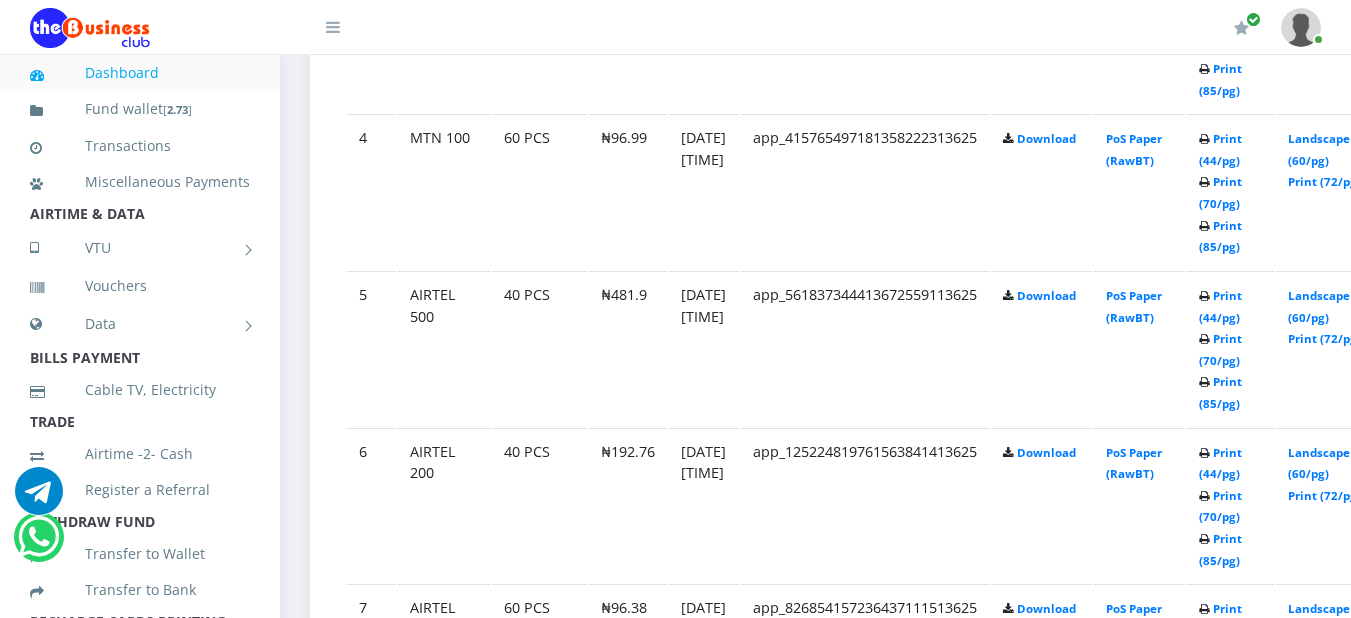 scroll, scrollTop: 1645, scrollLeft: 0, axis: vertical 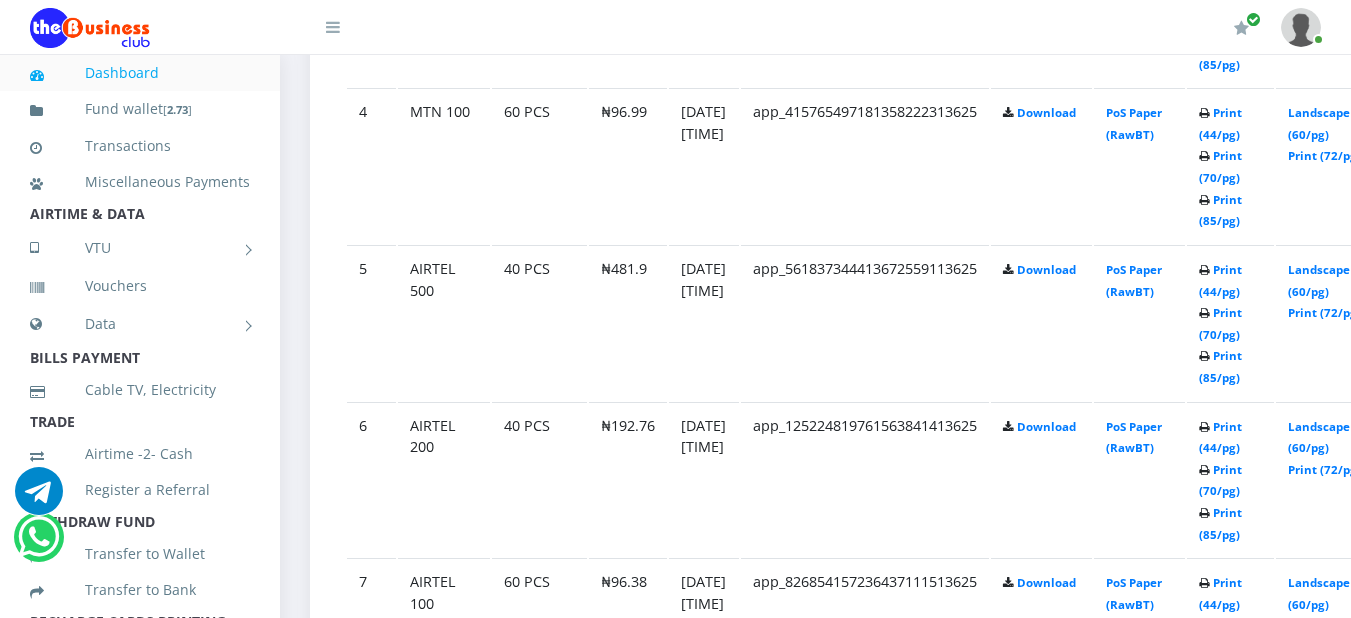 click on "Print (44/pg)   Print (70/pg)   Print (85/pg)" at bounding box center [1230, -148] 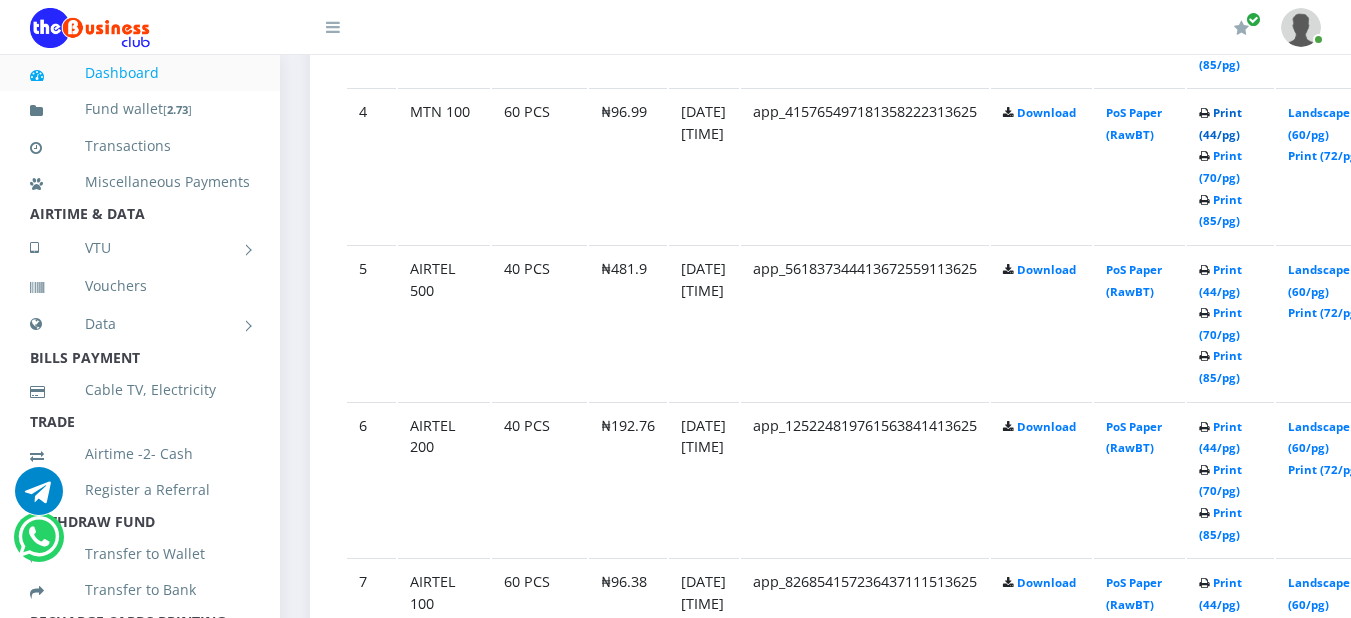 click on "Print (44/pg)" at bounding box center [1220, 123] 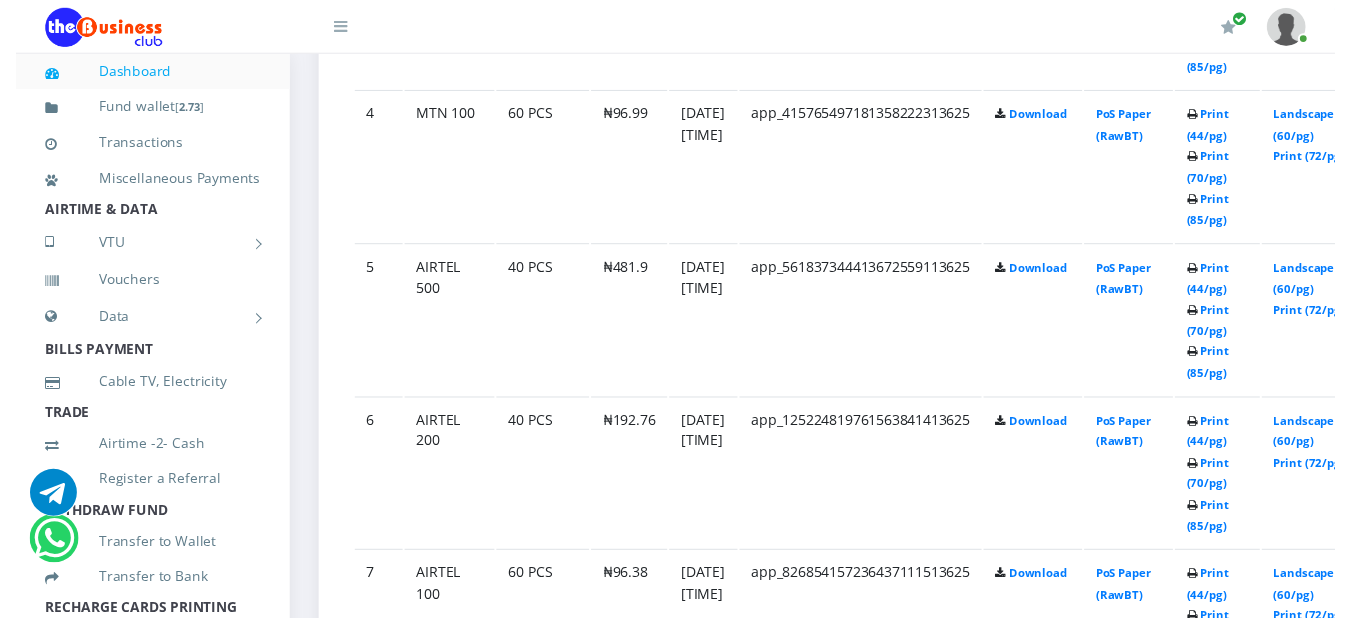 scroll, scrollTop: 1659, scrollLeft: 0, axis: vertical 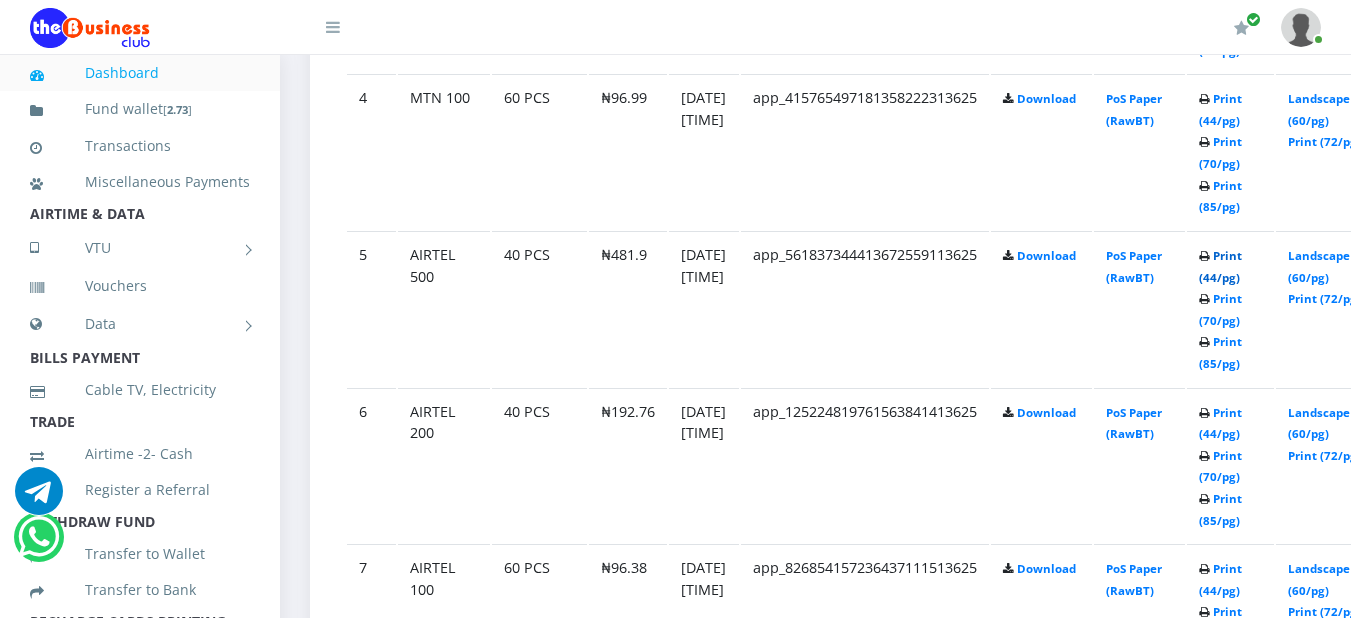 click on "Print (44/pg)" at bounding box center [1220, 266] 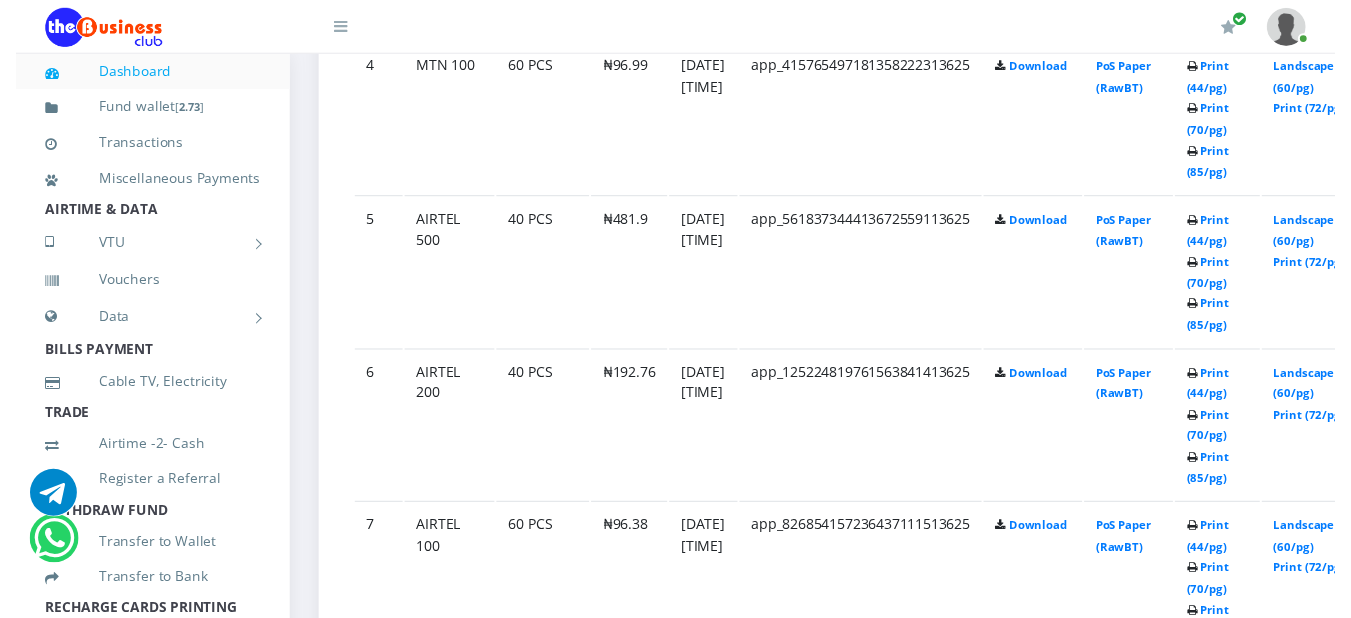 scroll, scrollTop: 1708, scrollLeft: 0, axis: vertical 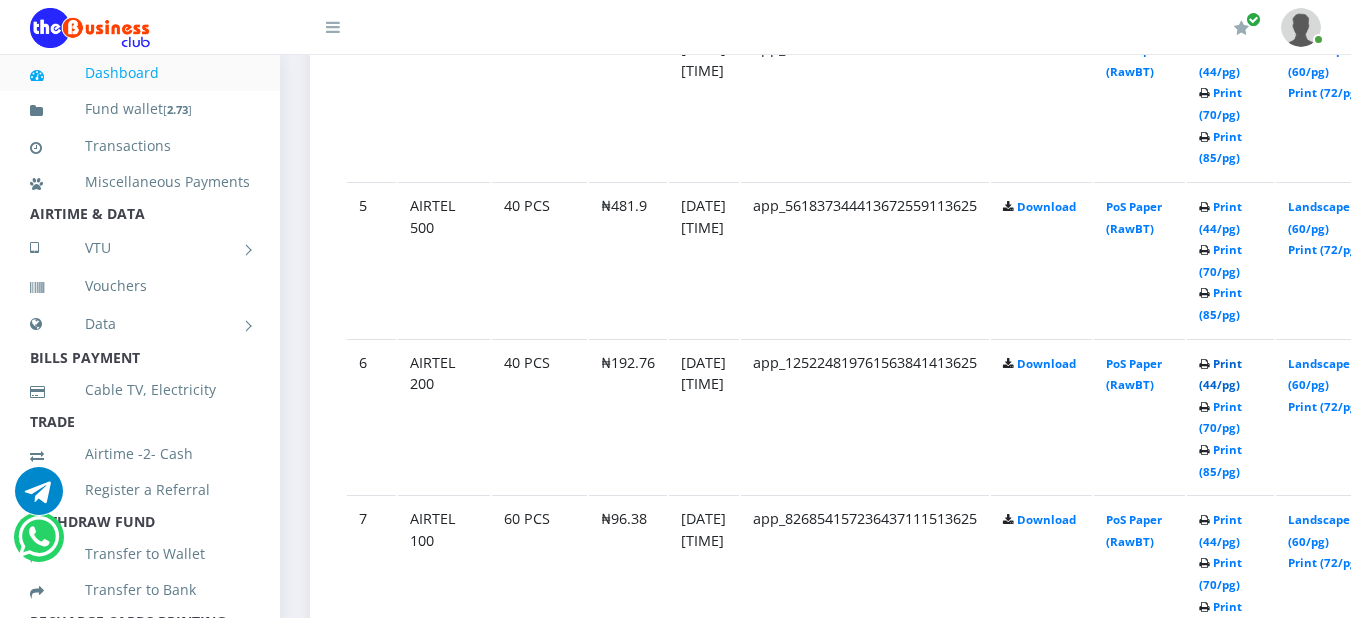 click on "Print (44/pg)" at bounding box center [1220, 374] 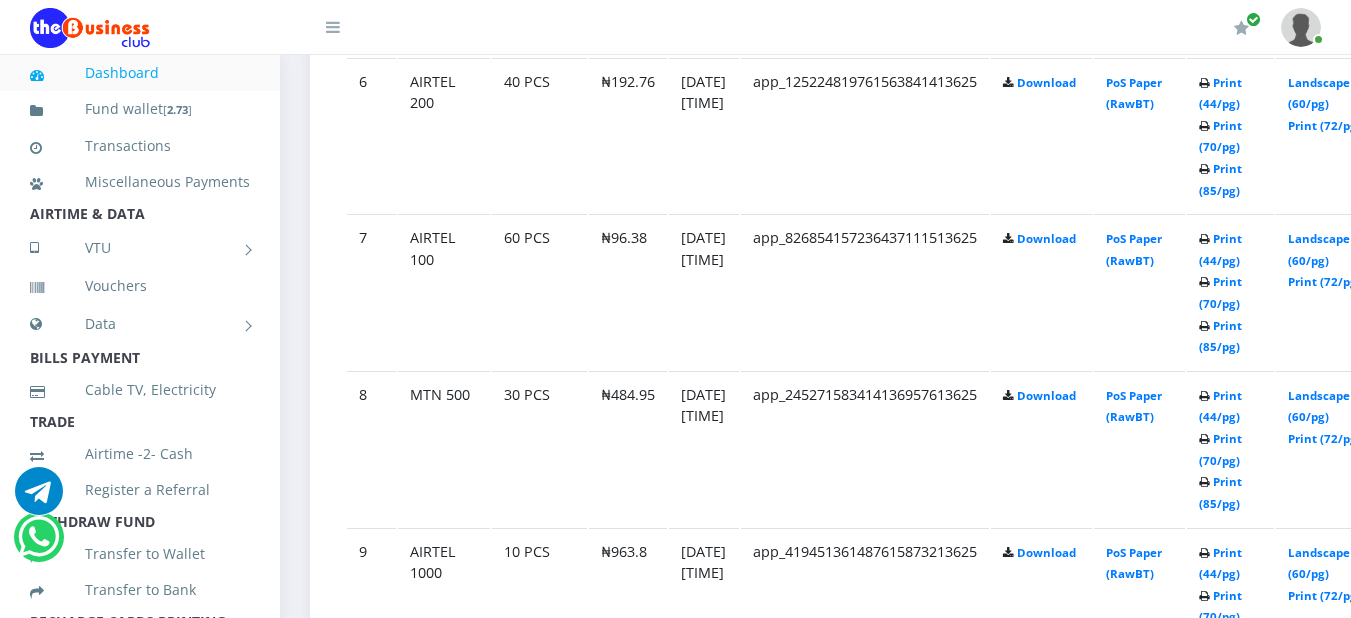 scroll, scrollTop: 1993, scrollLeft: 0, axis: vertical 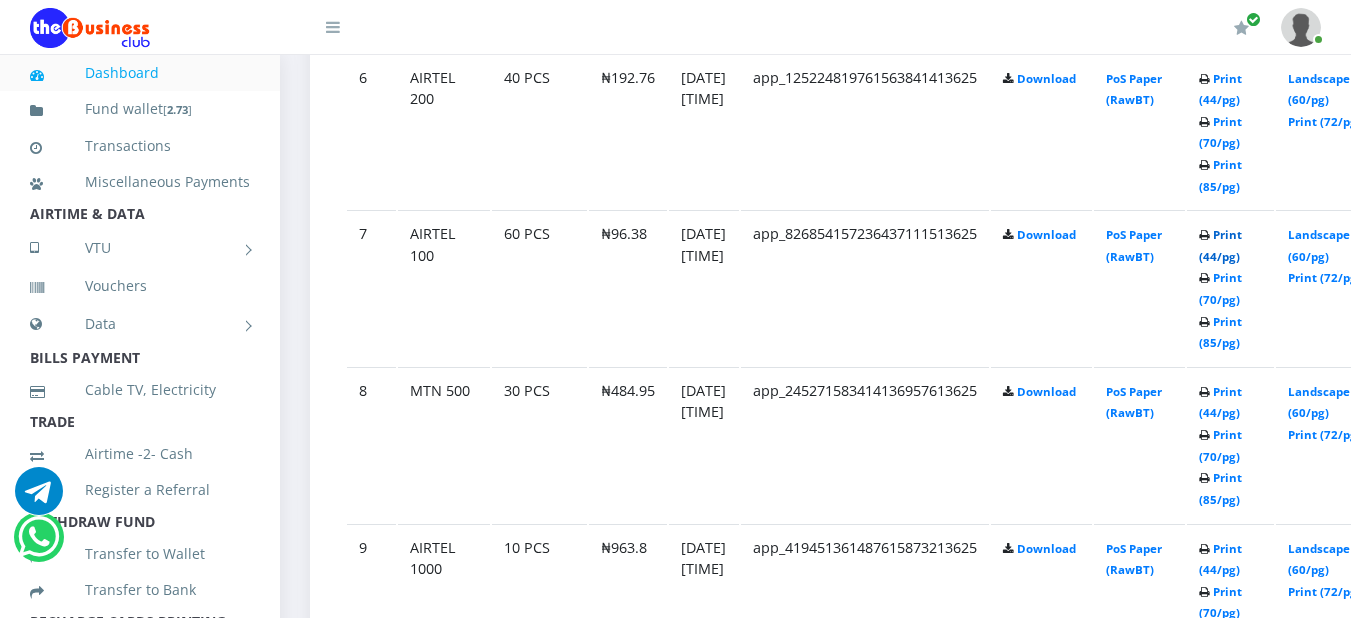 click on "Print (44/pg)" at bounding box center (1220, 245) 